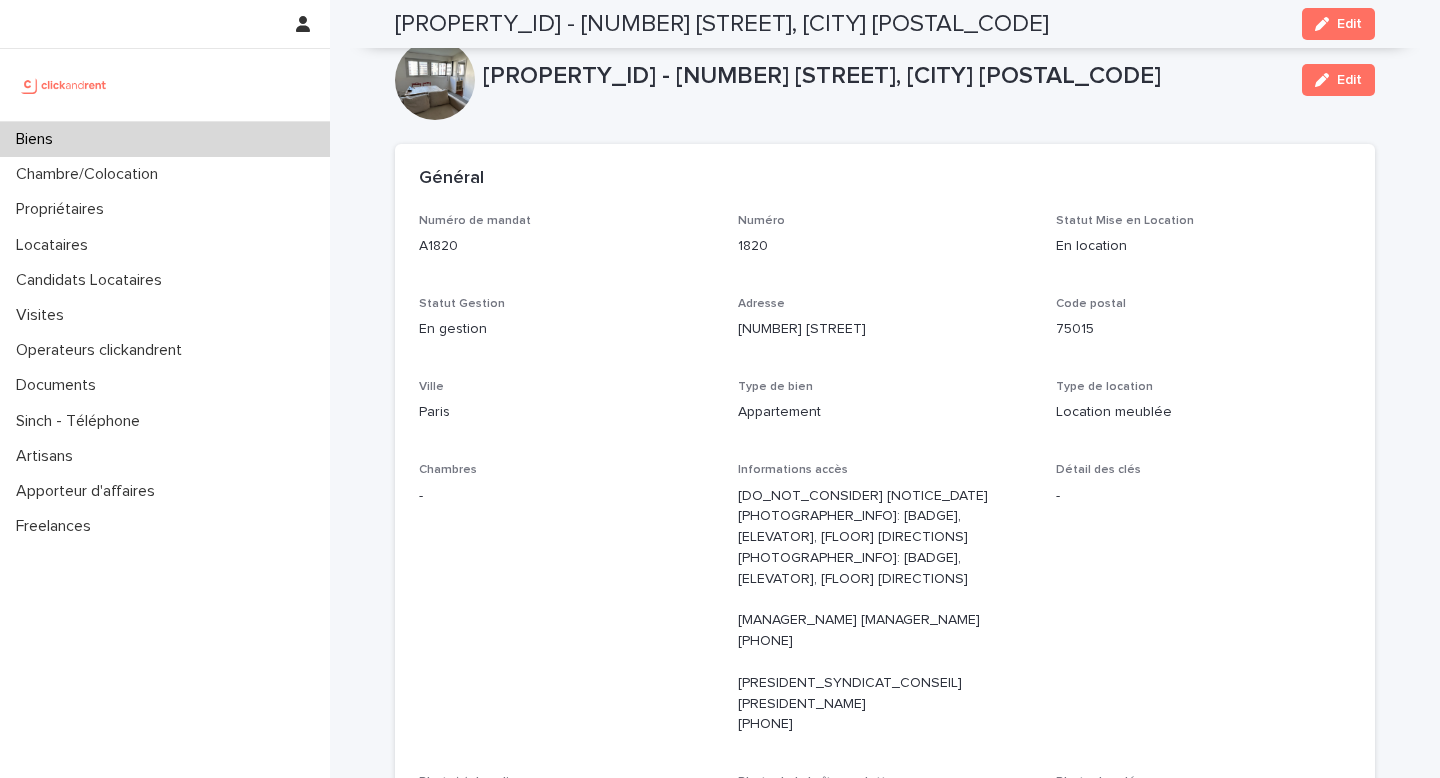scroll, scrollTop: 0, scrollLeft: 0, axis: both 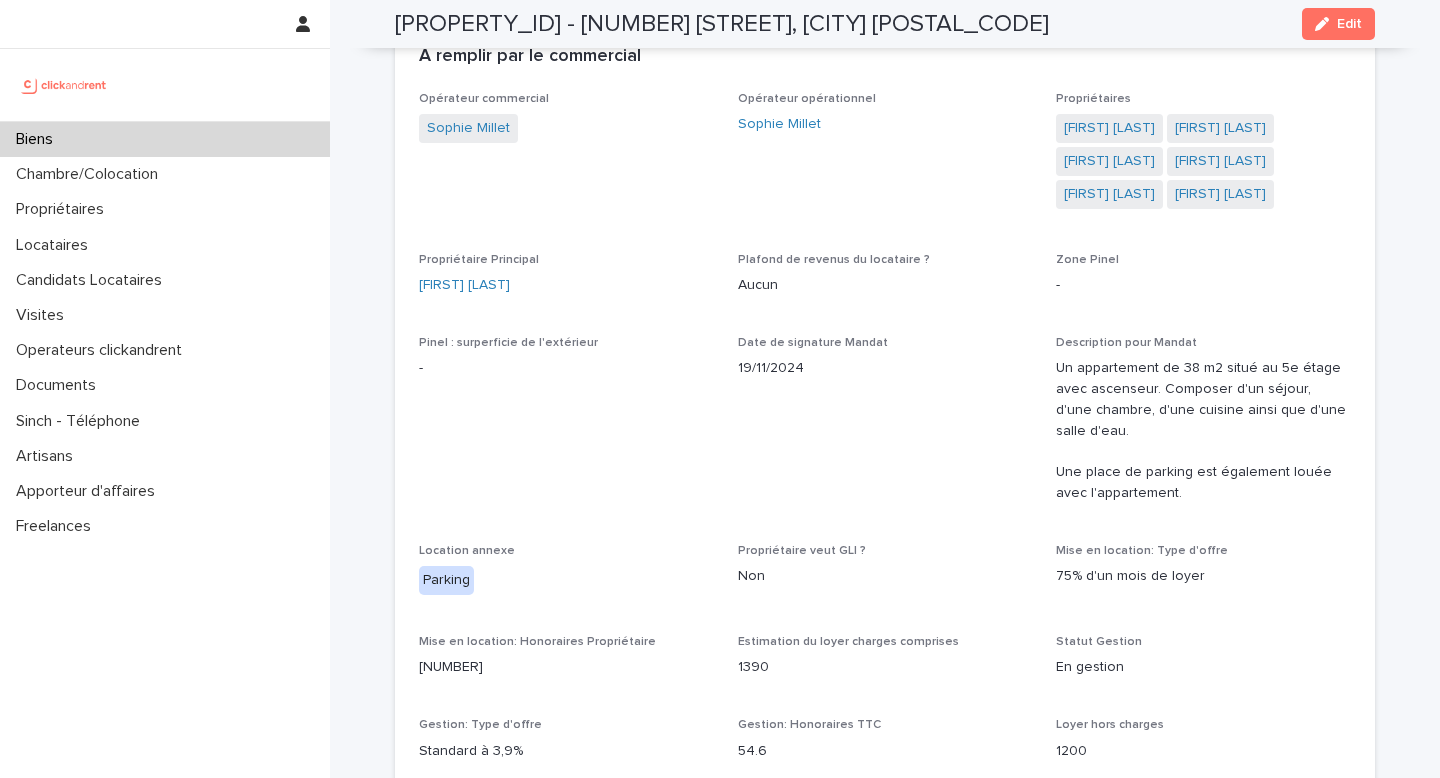 click on "Biens" at bounding box center [165, 139] 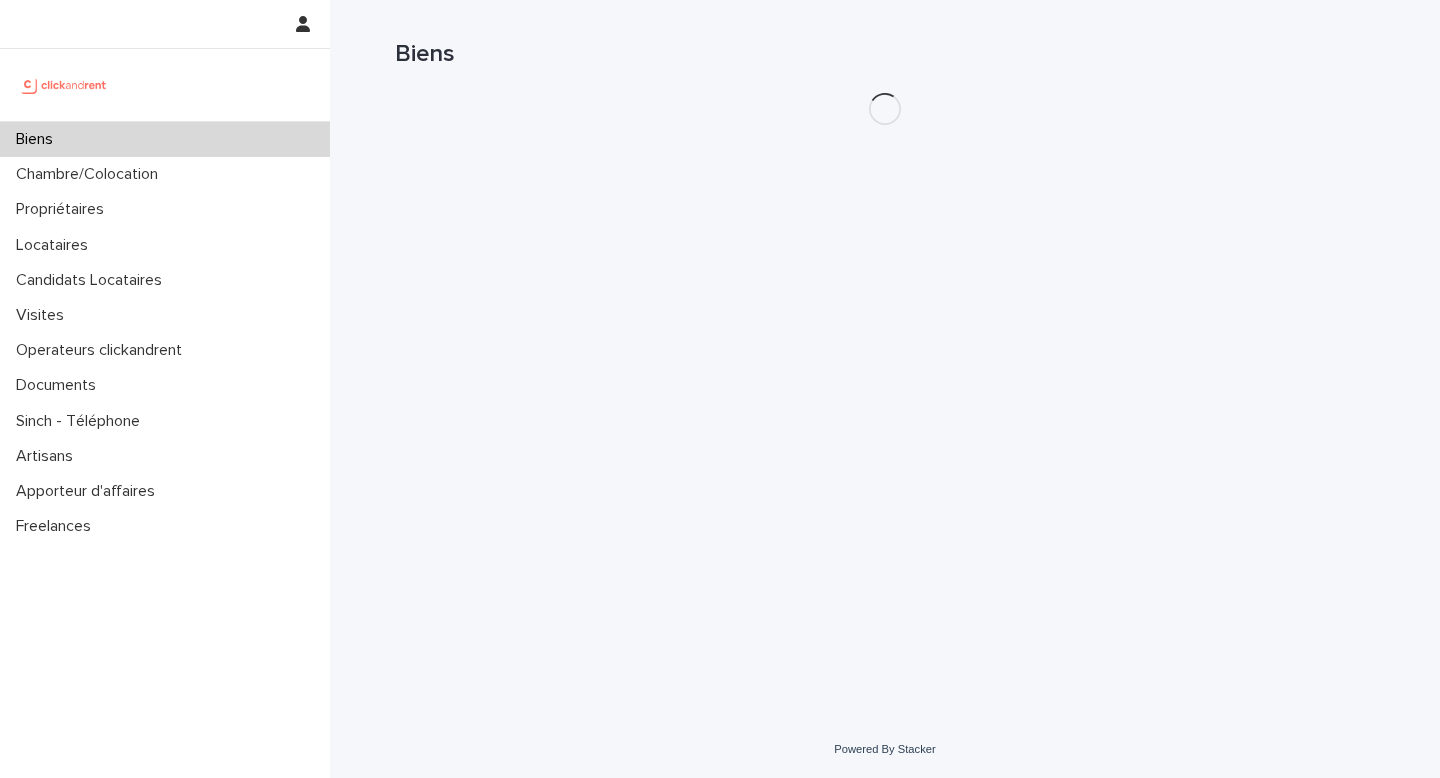 scroll, scrollTop: 0, scrollLeft: 0, axis: both 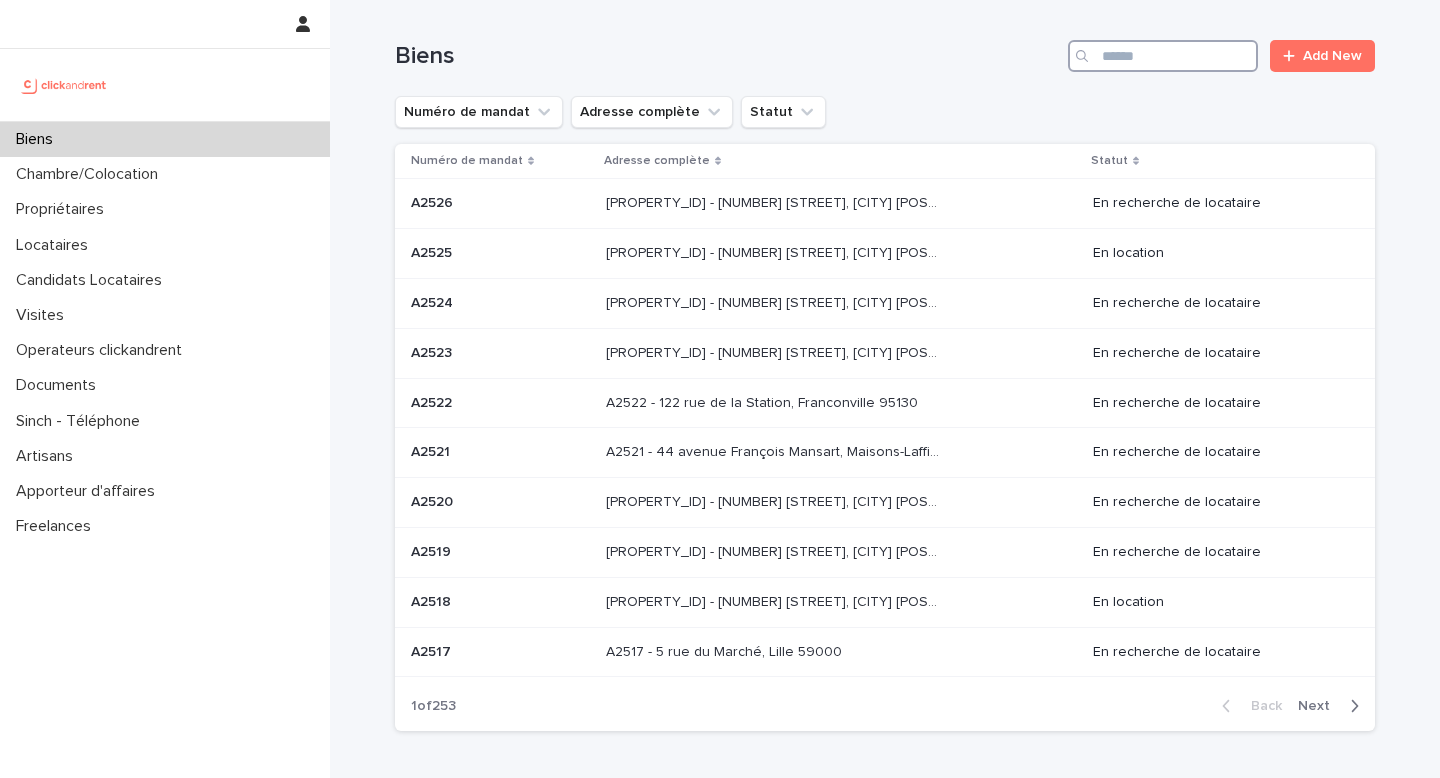 click at bounding box center [1163, 56] 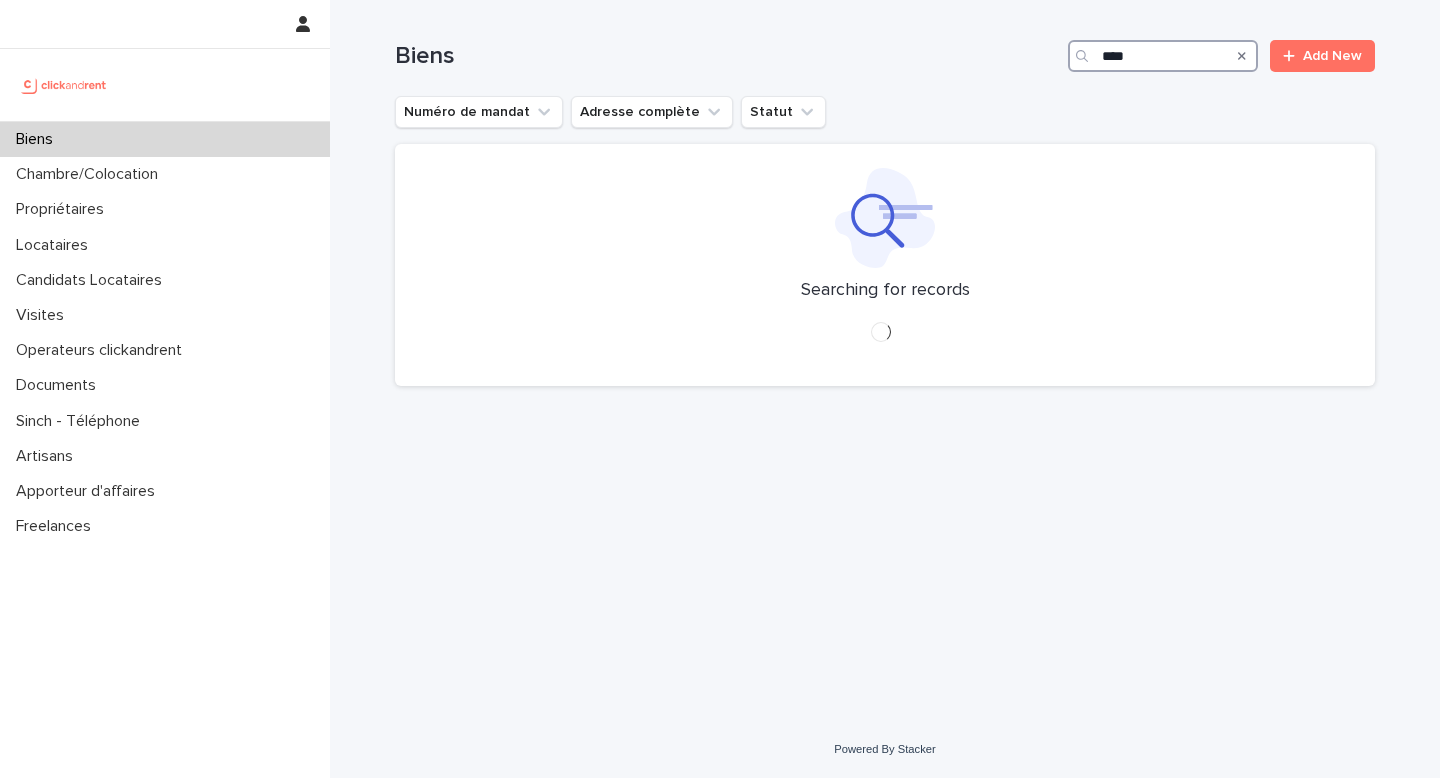 type on "*****" 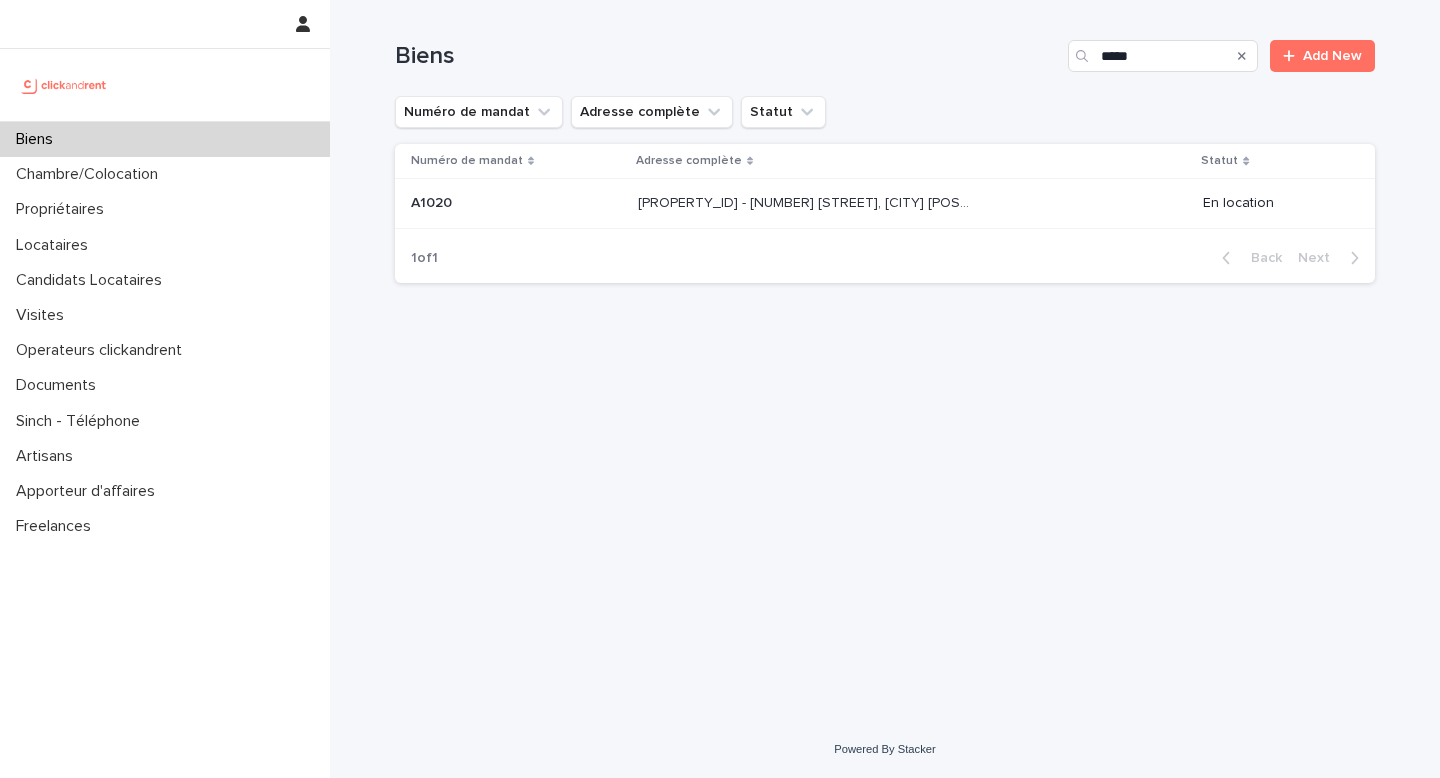 click on "[PROPERTY_ID] - [NUMBER] [STREET], [CITY] [POSTAL_CODE] [PROPERTY_ID] - [NUMBER] [STREET], [CITY] [POSTAL_CODE]" at bounding box center [912, 203] 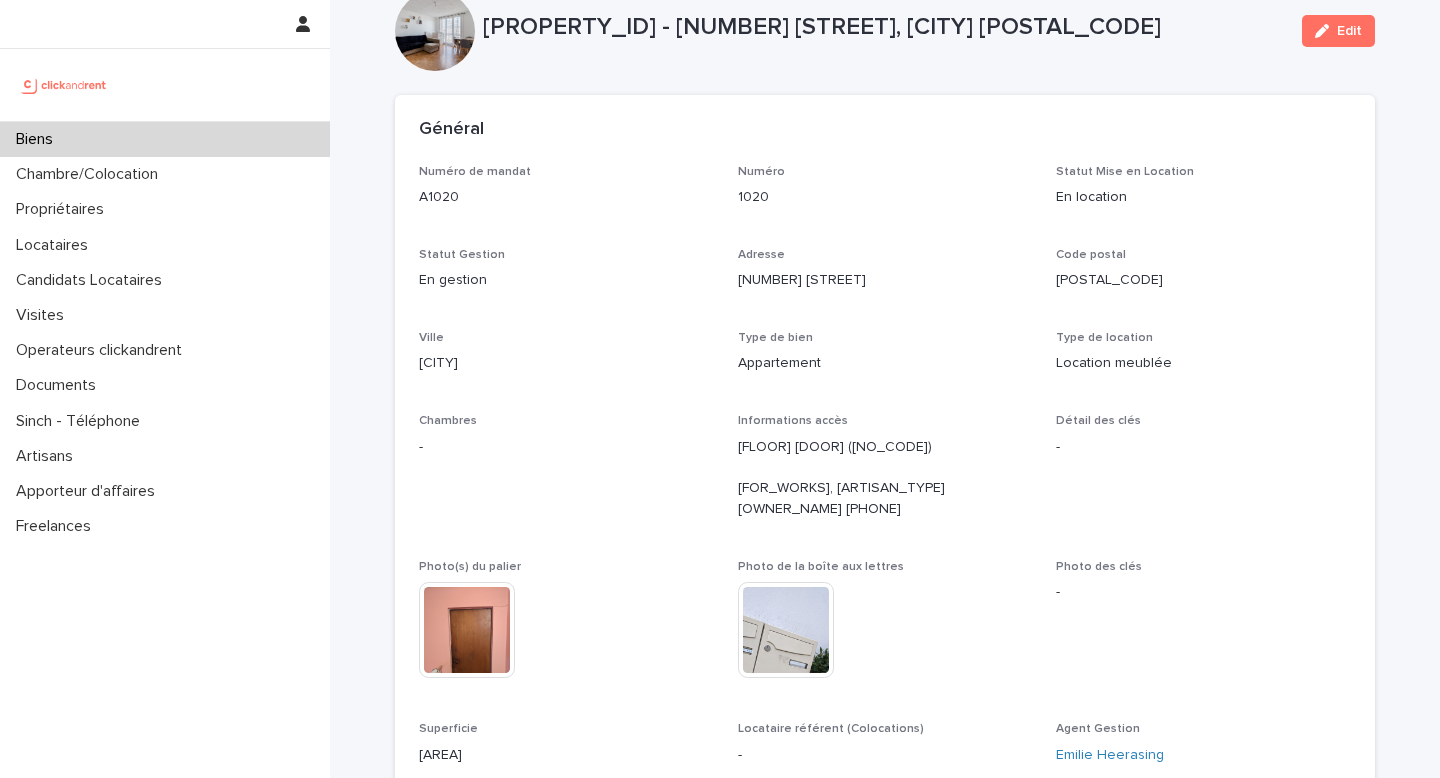 scroll, scrollTop: 53, scrollLeft: 0, axis: vertical 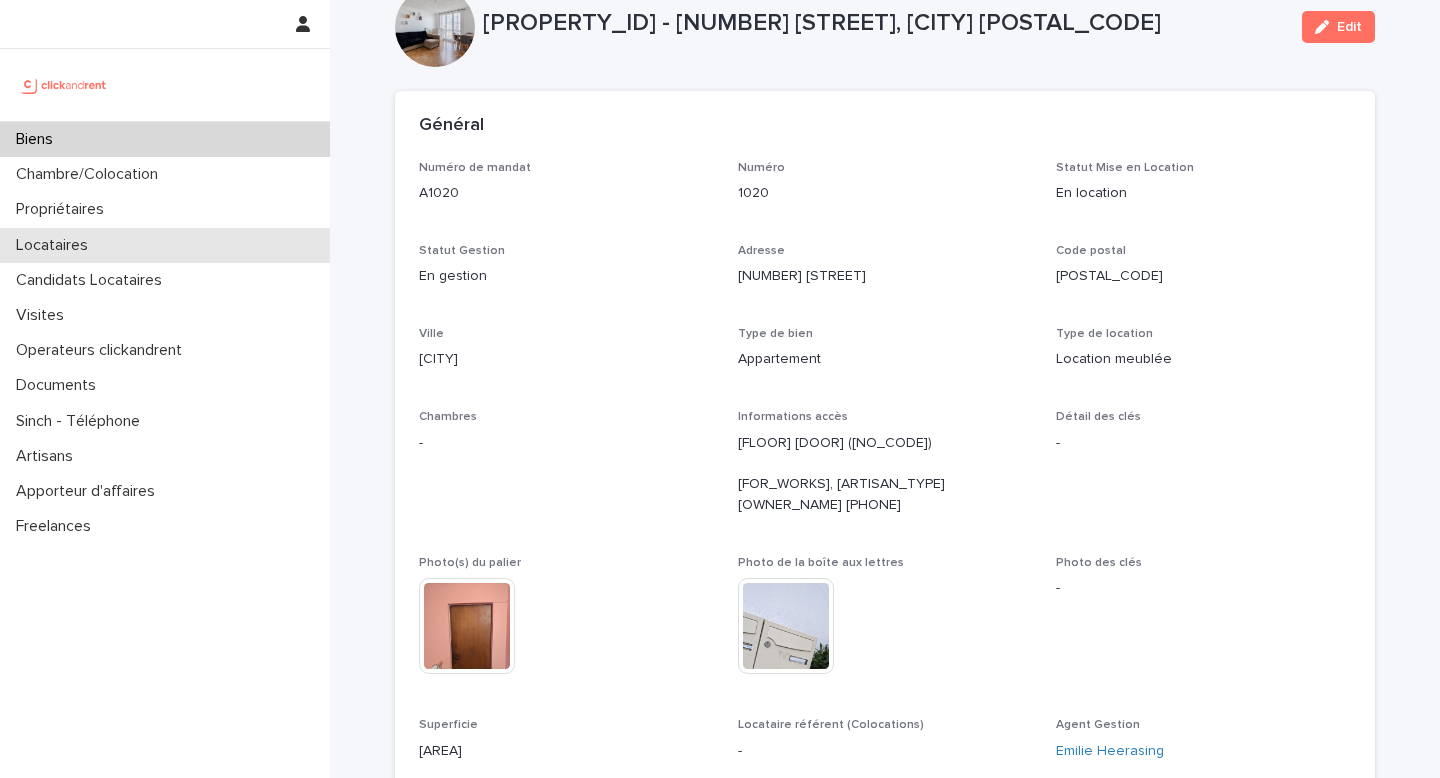 click on "Locataires" at bounding box center (56, 245) 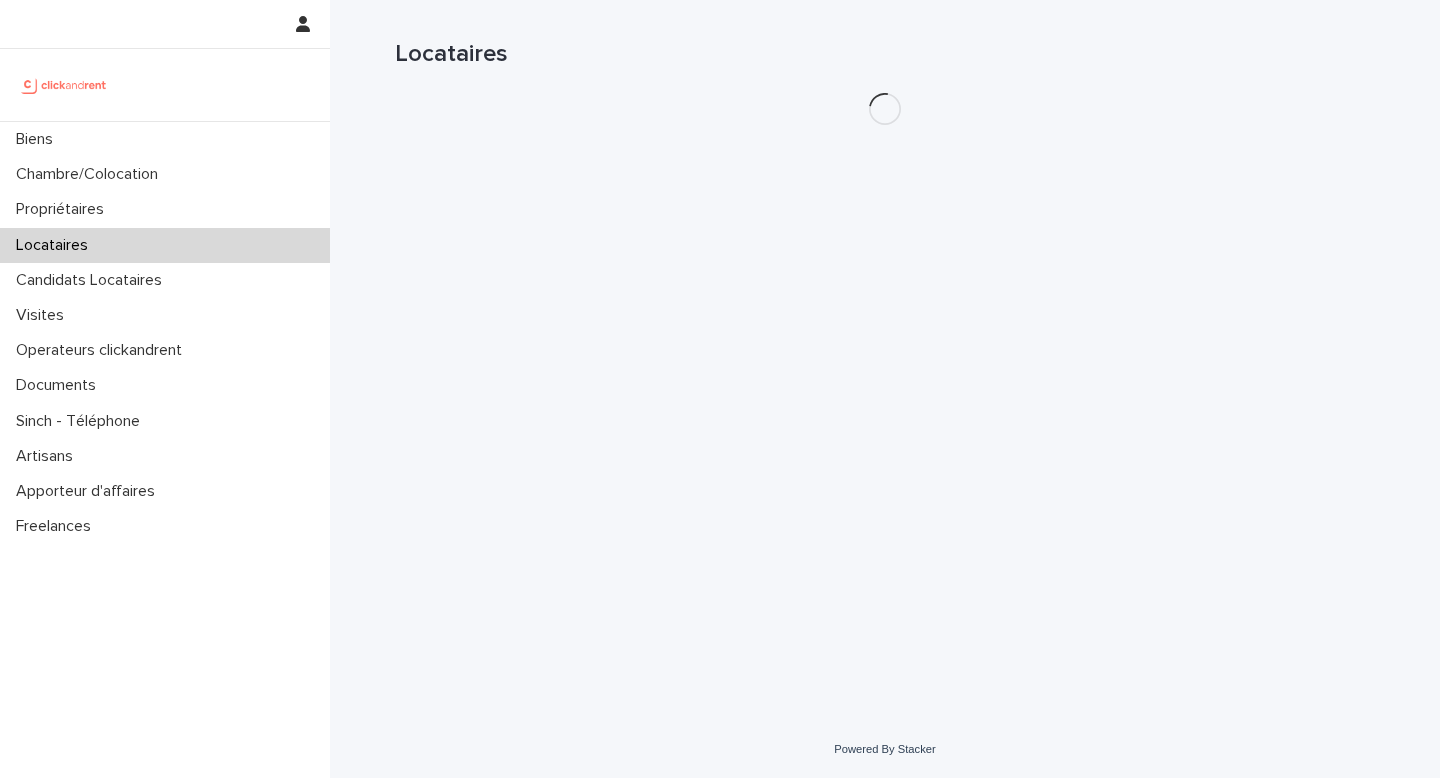 scroll, scrollTop: 0, scrollLeft: 0, axis: both 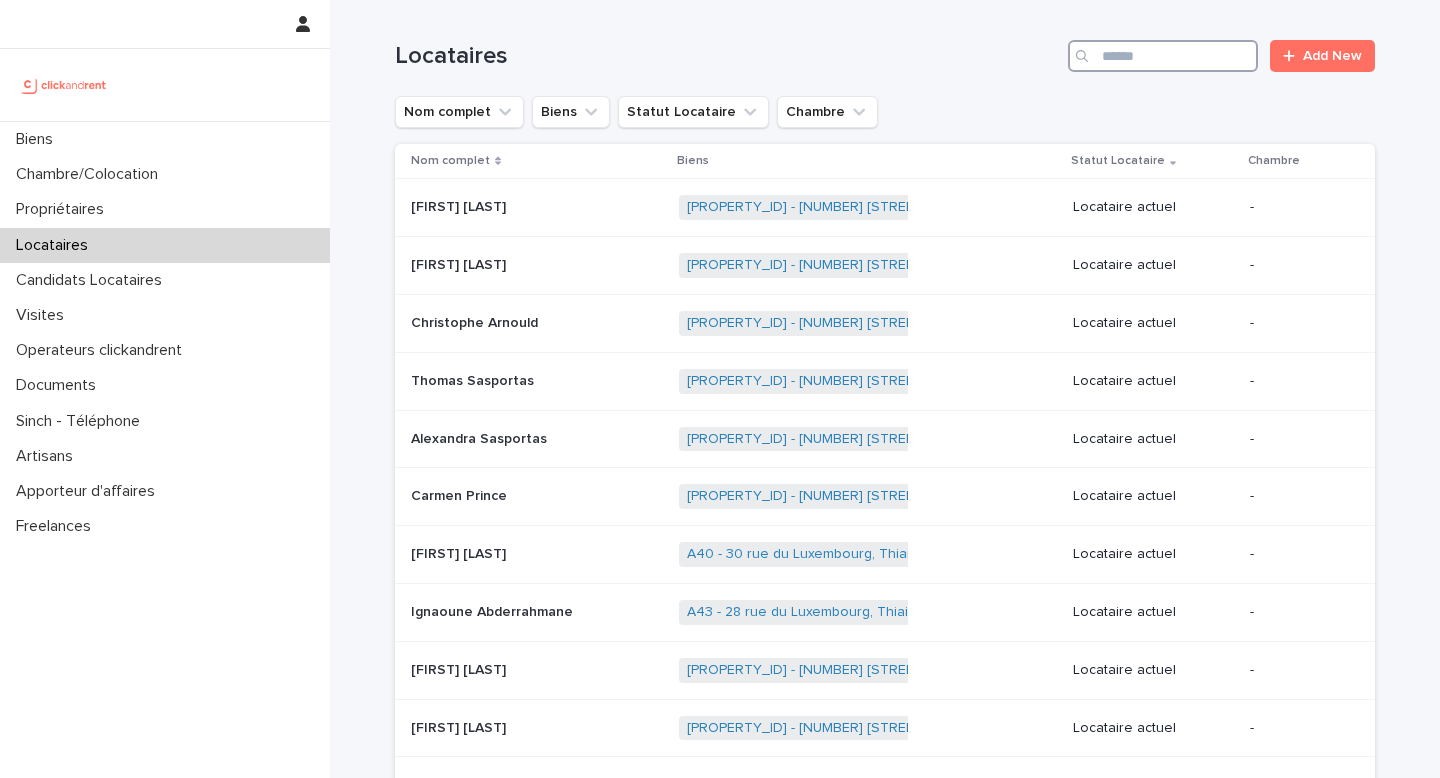 click at bounding box center (1163, 56) 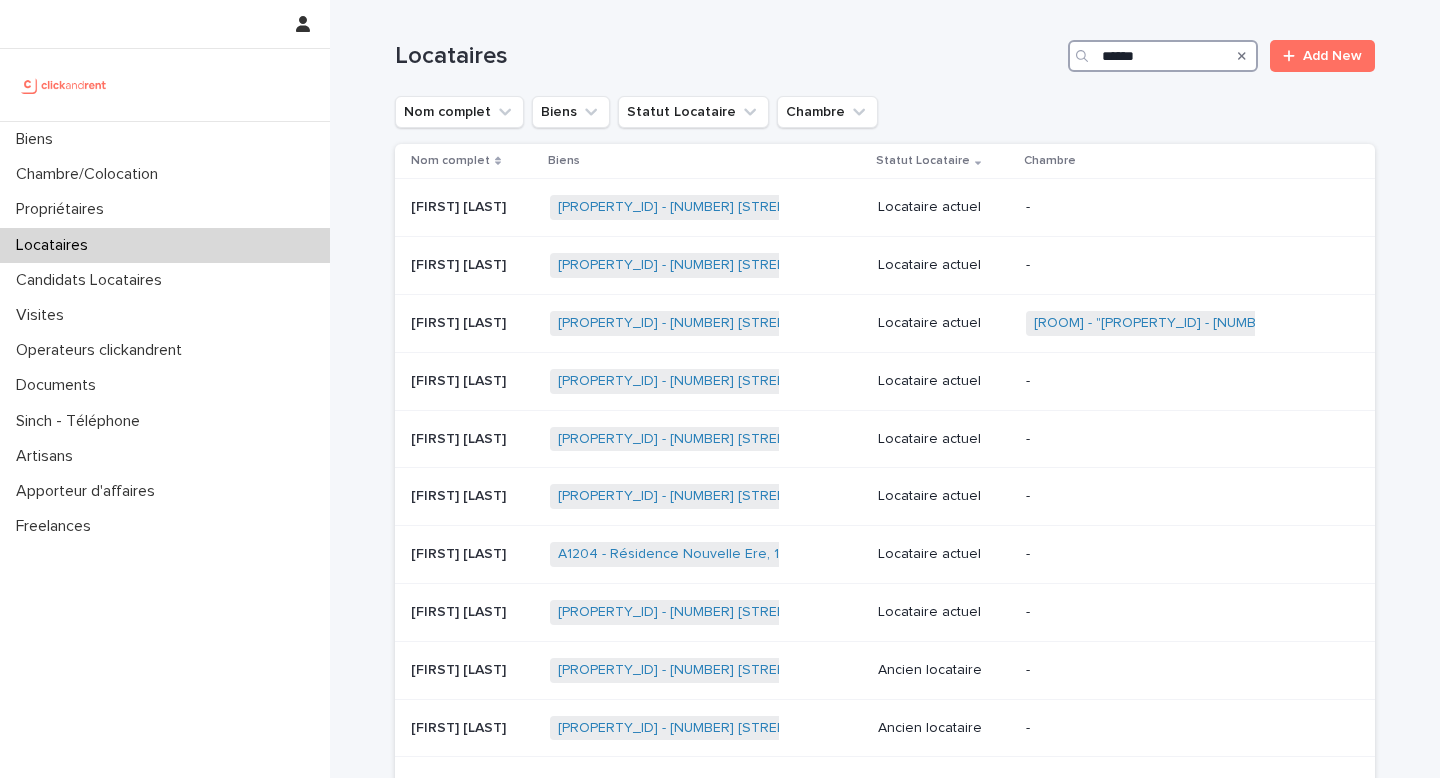 type on "*******" 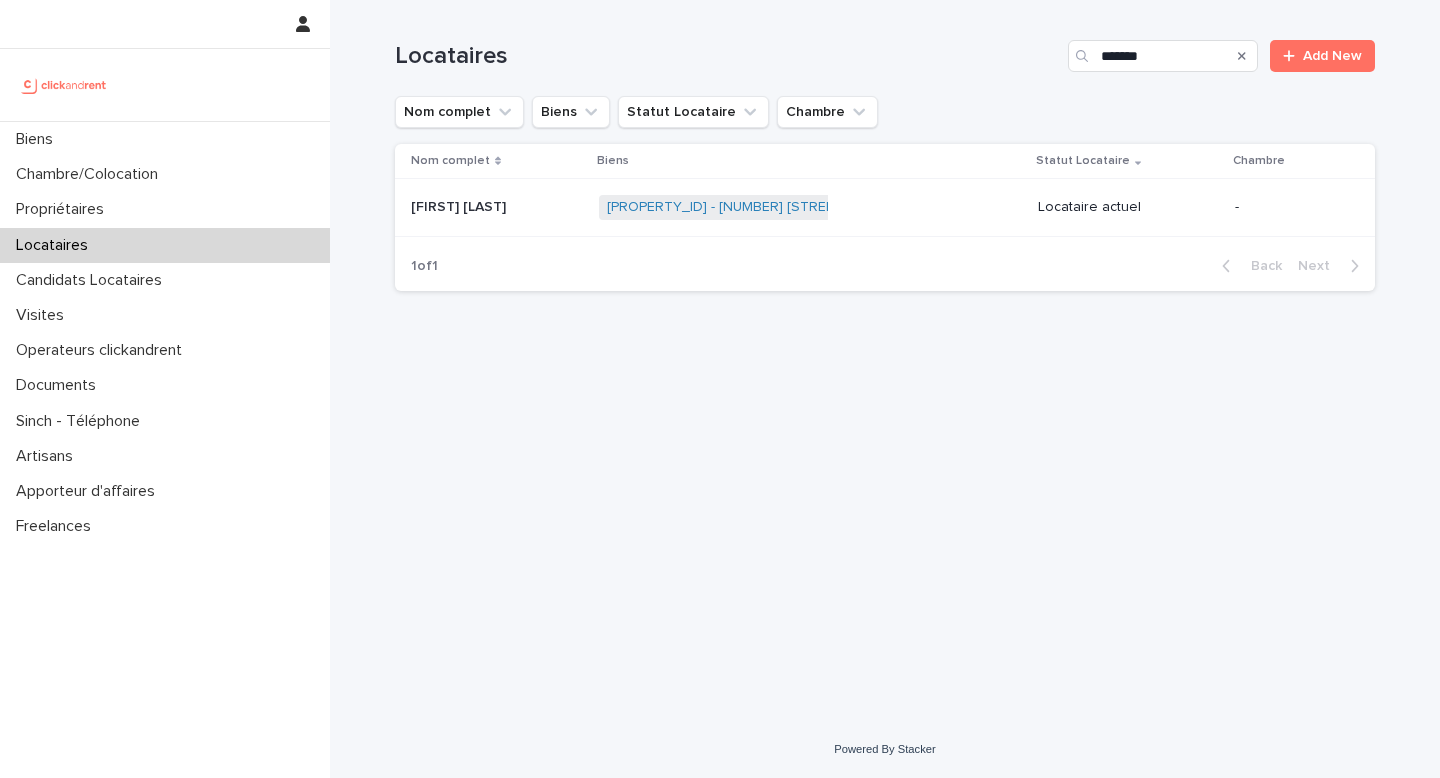 click on "[FIRST] [LAST]" at bounding box center [460, 205] 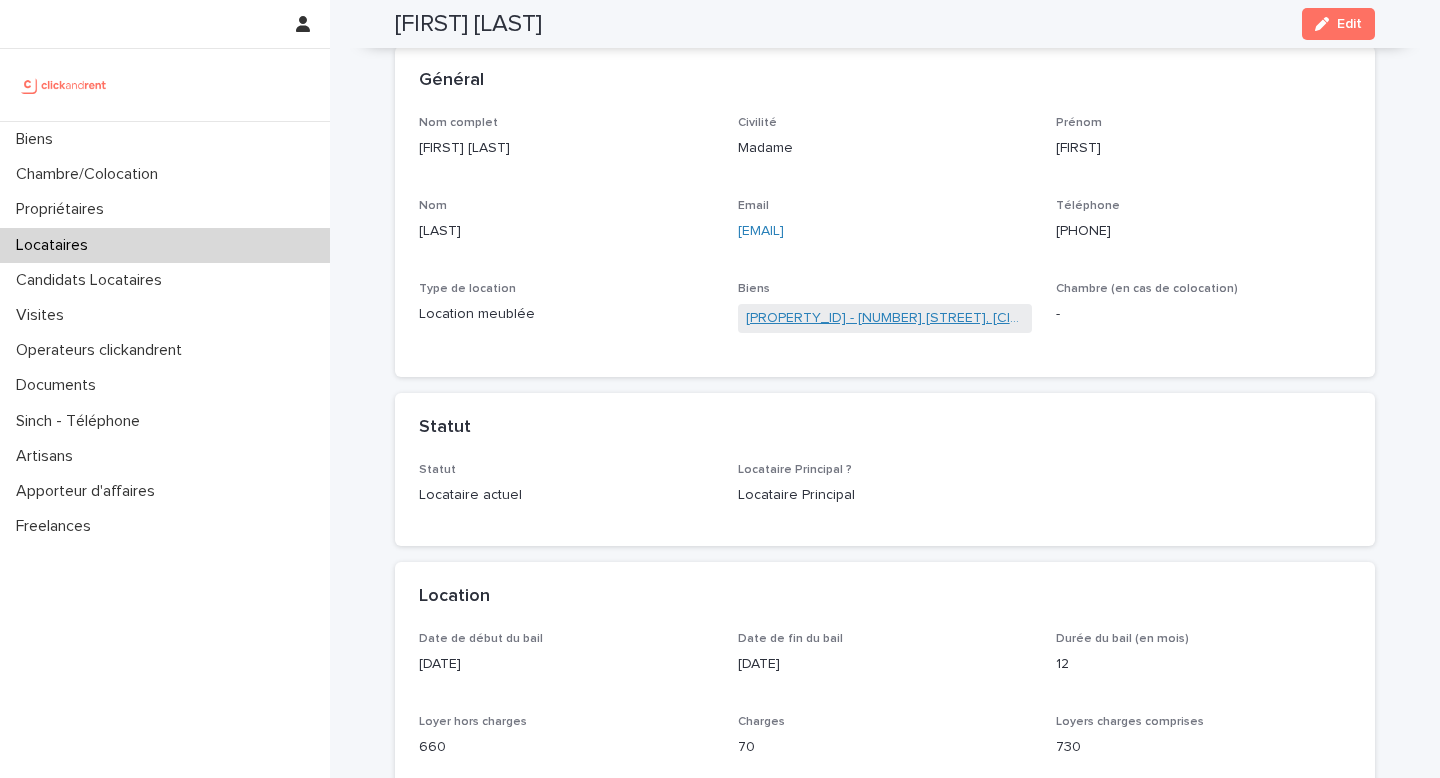 scroll, scrollTop: 88, scrollLeft: 0, axis: vertical 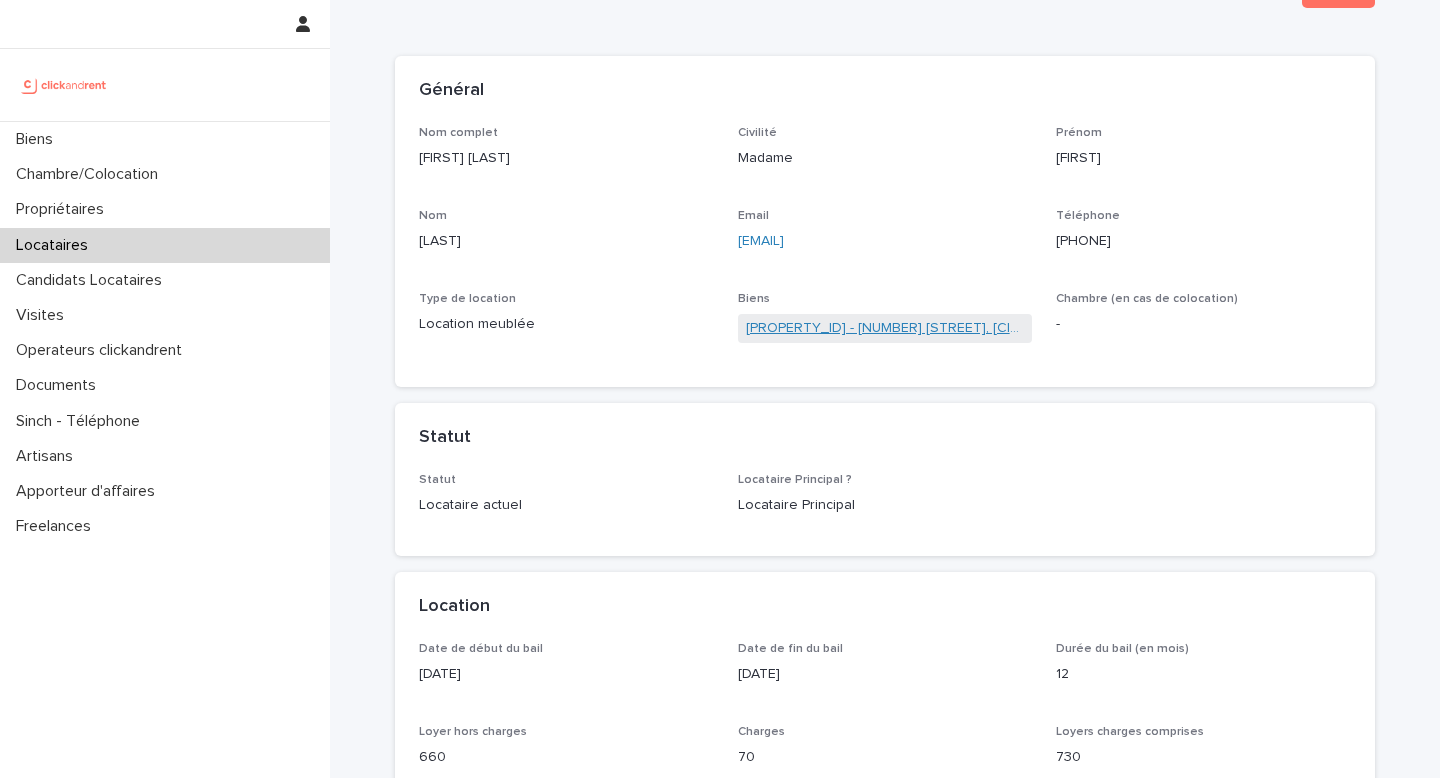 click on "[PROPERTY_ID] - [NUMBER] [STREET], [CITY] [POSTAL_CODE]" at bounding box center [885, 328] 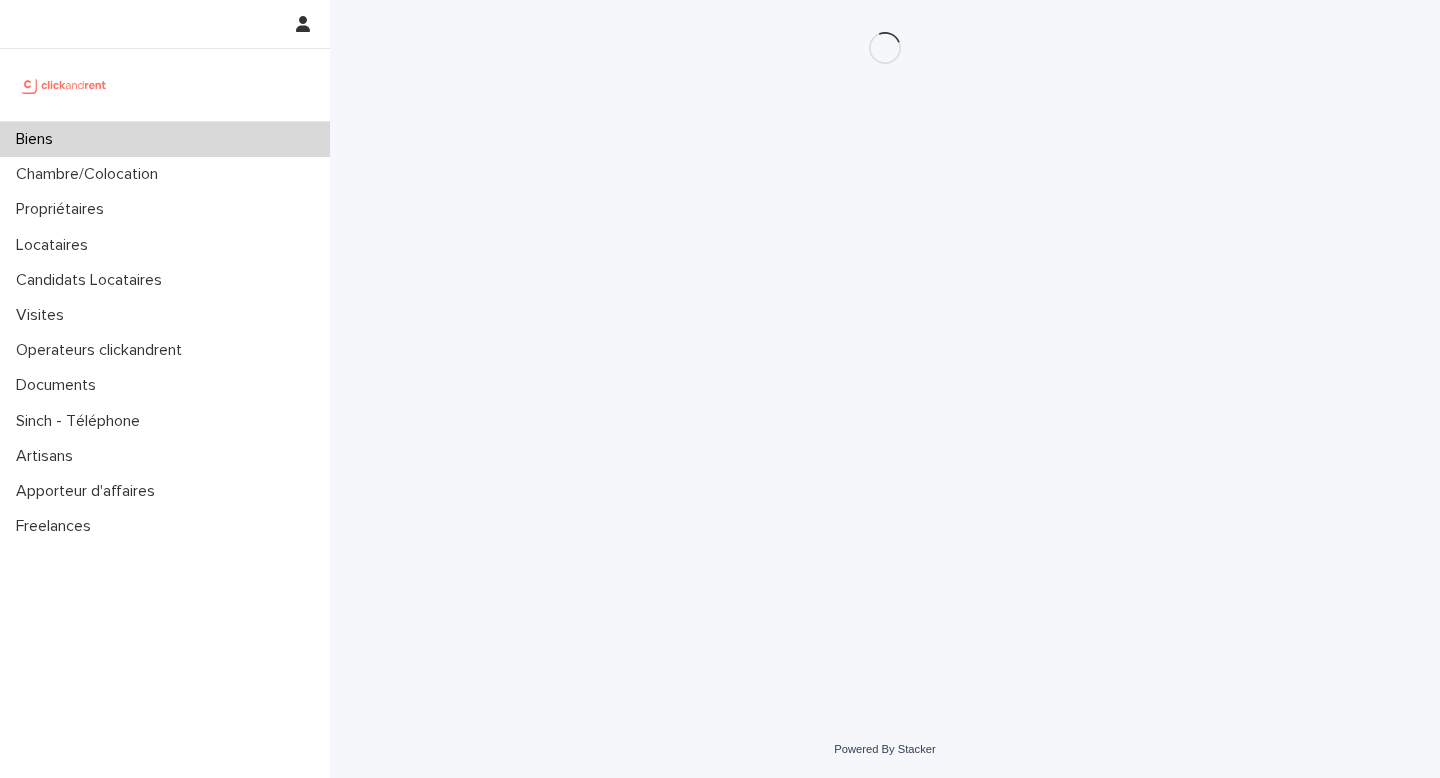 scroll, scrollTop: 0, scrollLeft: 0, axis: both 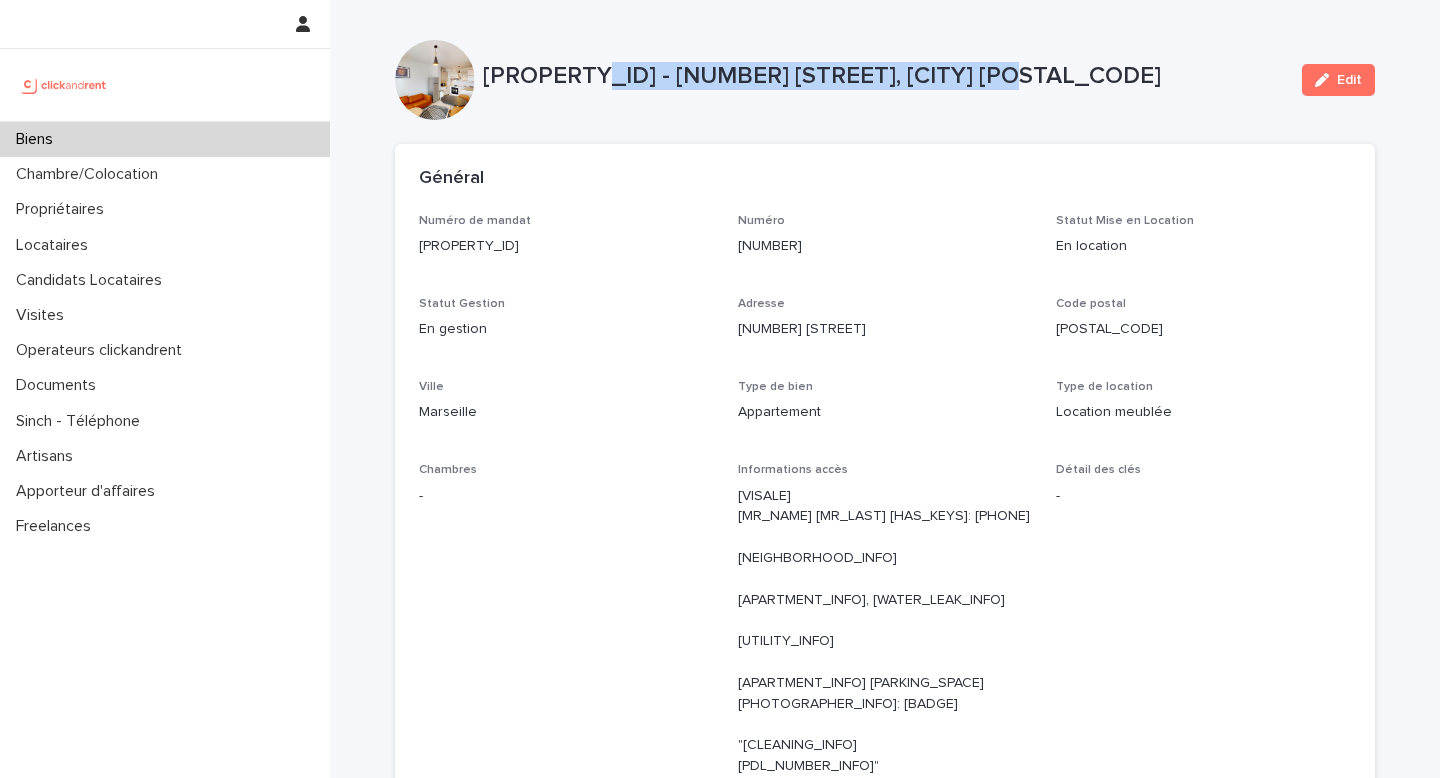 drag, startPoint x: 588, startPoint y: 70, endPoint x: 1094, endPoint y: 98, distance: 506.7741 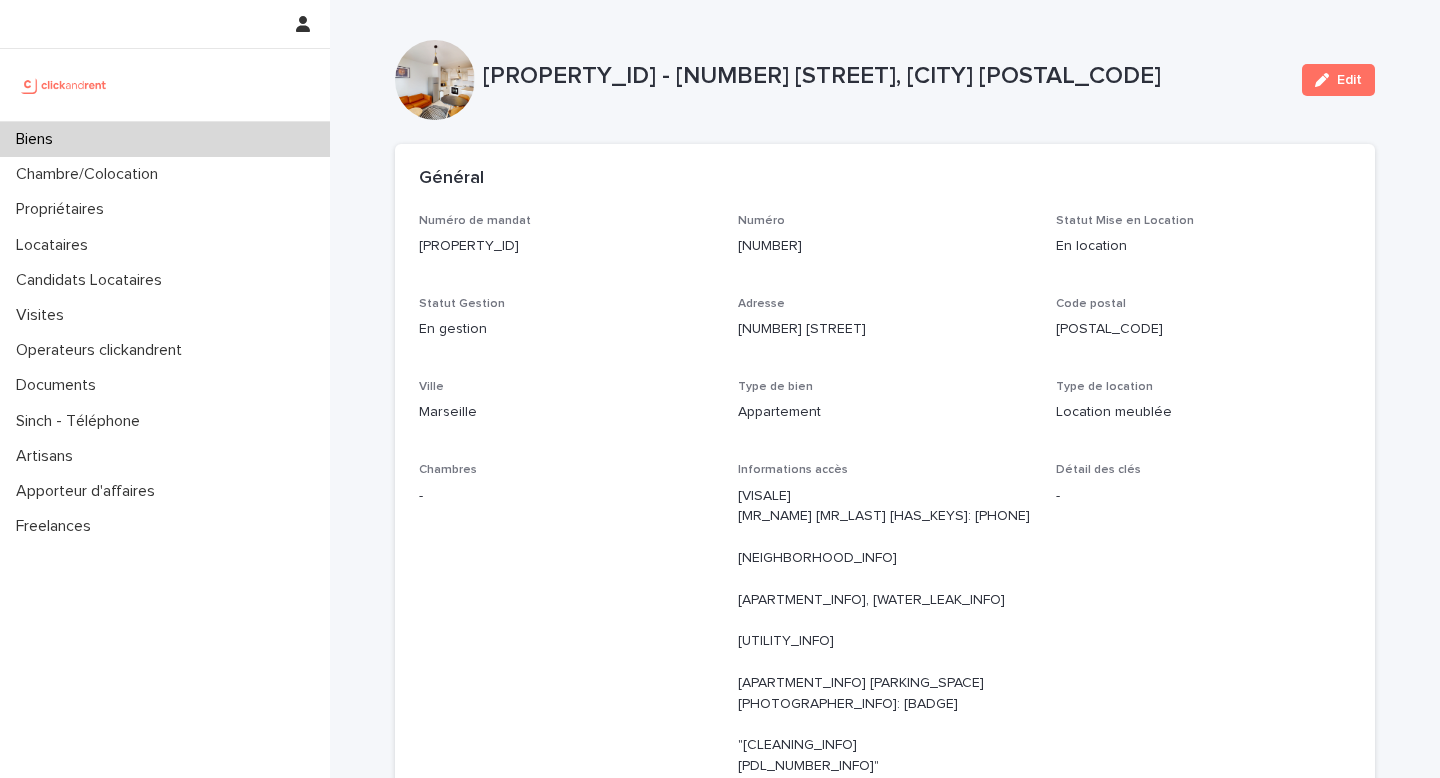 click on "[PROPERTY_ID] - [NUMBER] [STREET], [CITY] [POSTAL_CODE] [EDIT]" at bounding box center [885, 80] 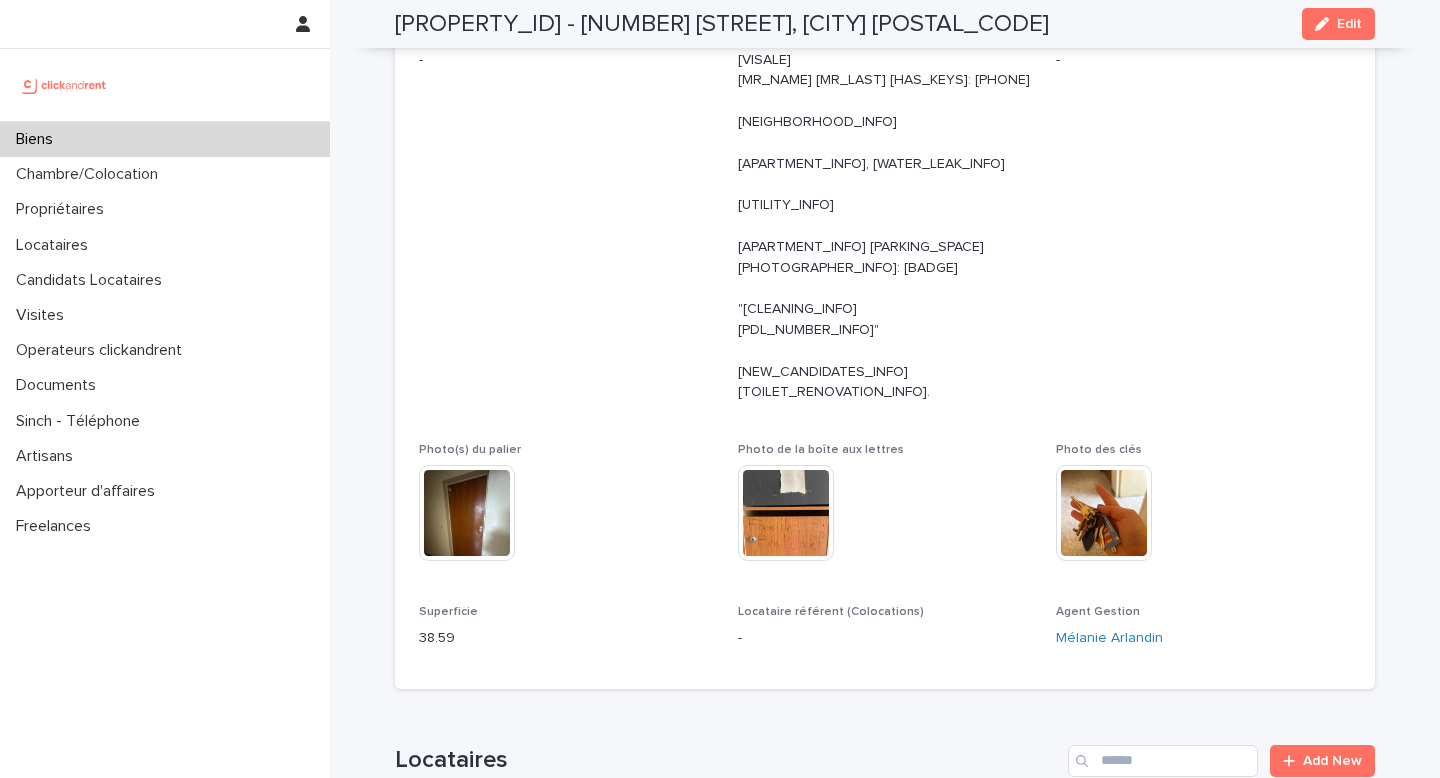scroll, scrollTop: 0, scrollLeft: 0, axis: both 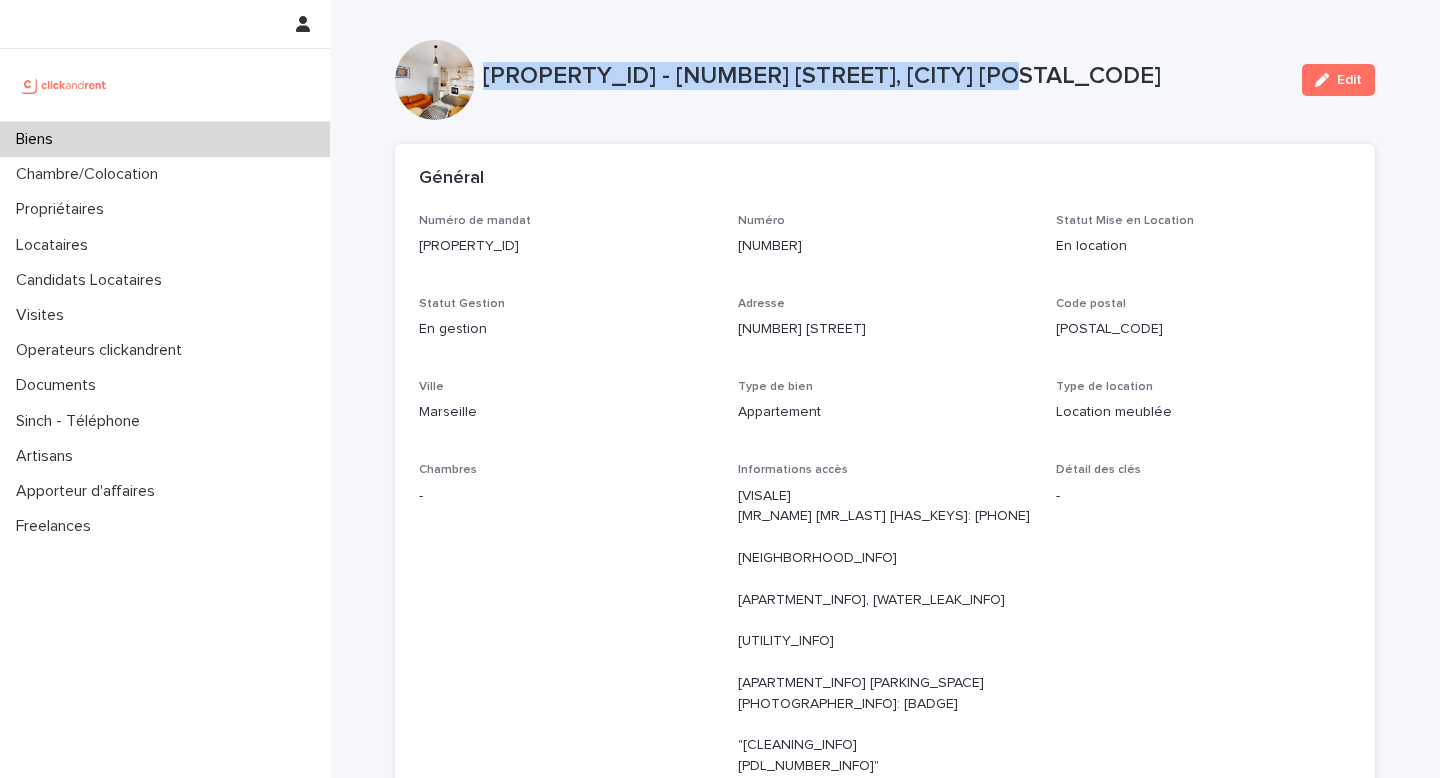 drag, startPoint x: 1008, startPoint y: 65, endPoint x: 482, endPoint y: 71, distance: 526.03424 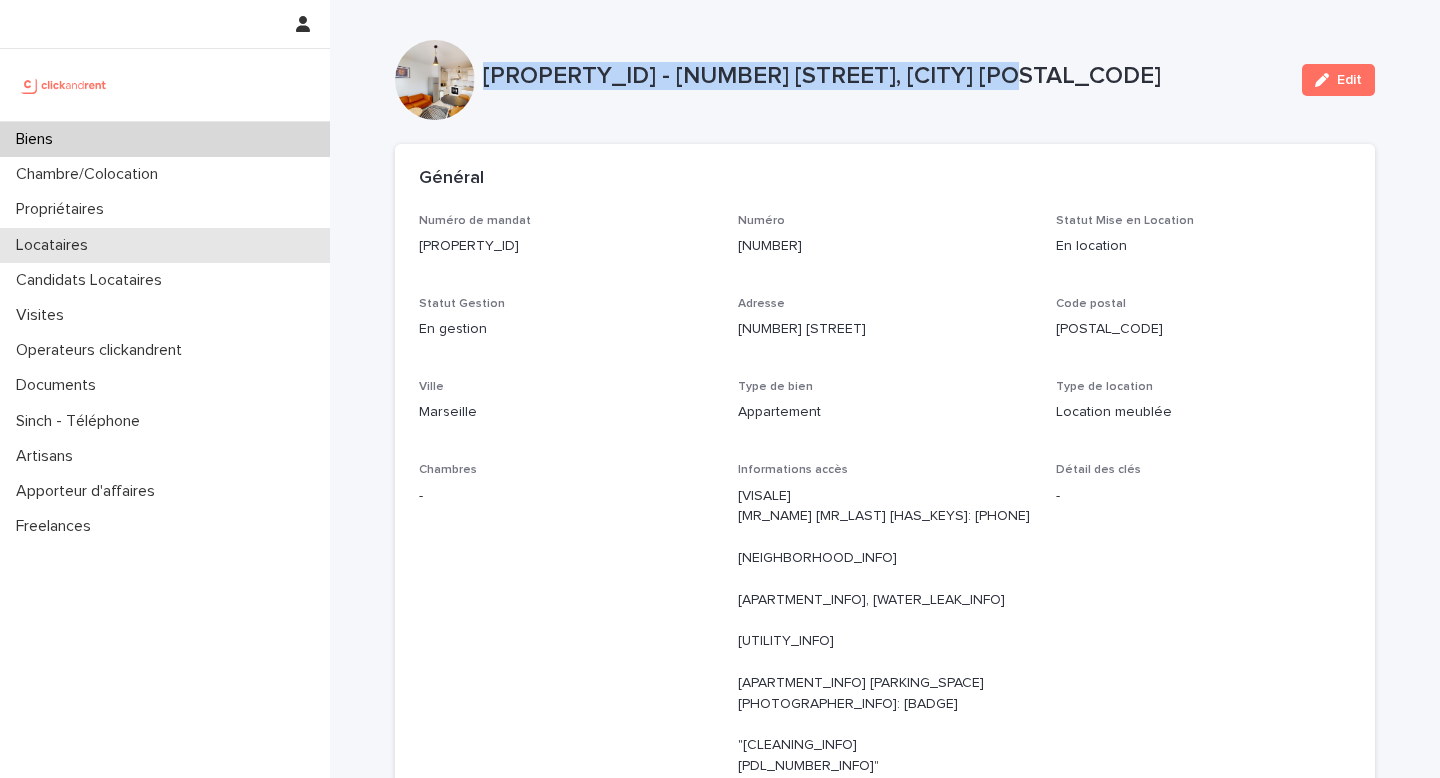 click on "Locataires" at bounding box center [56, 245] 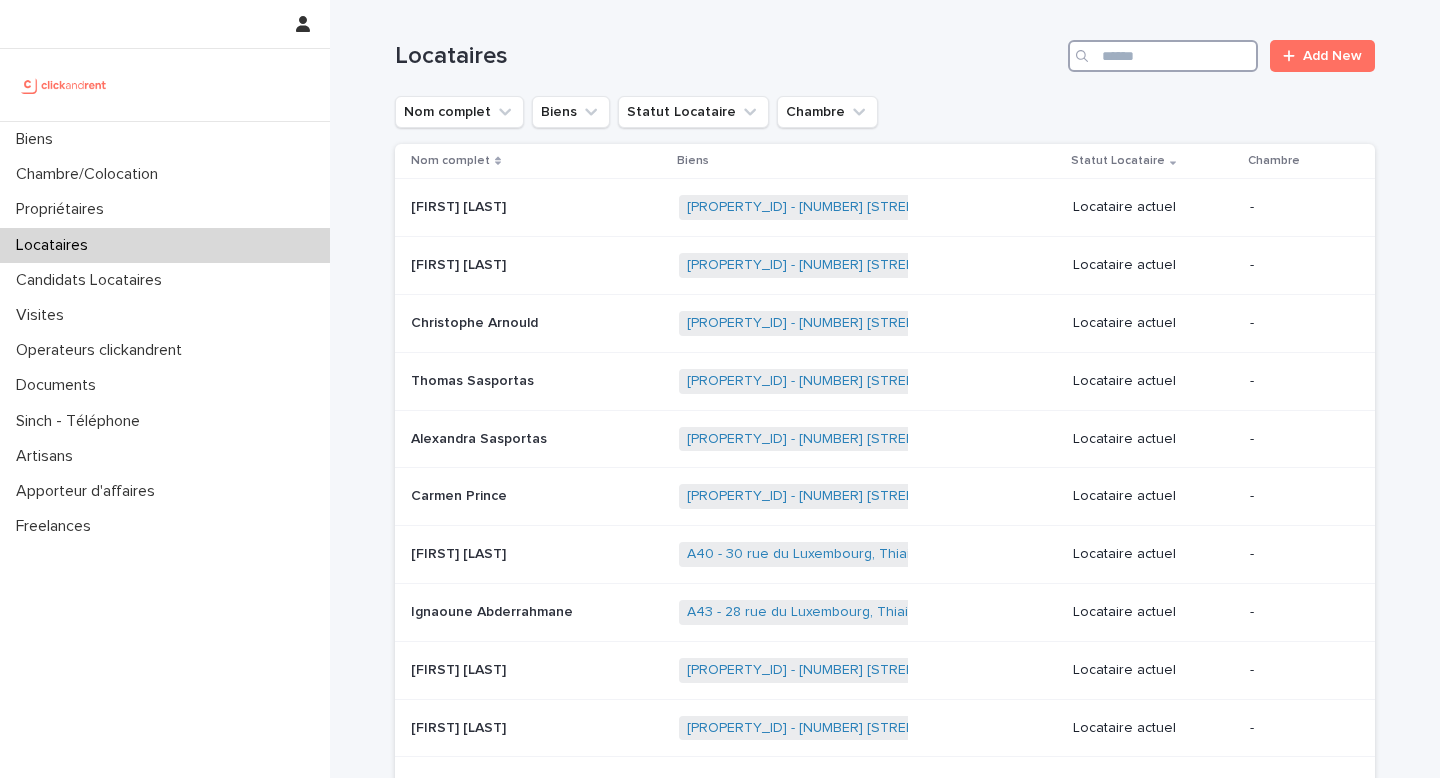 click at bounding box center [1163, 56] 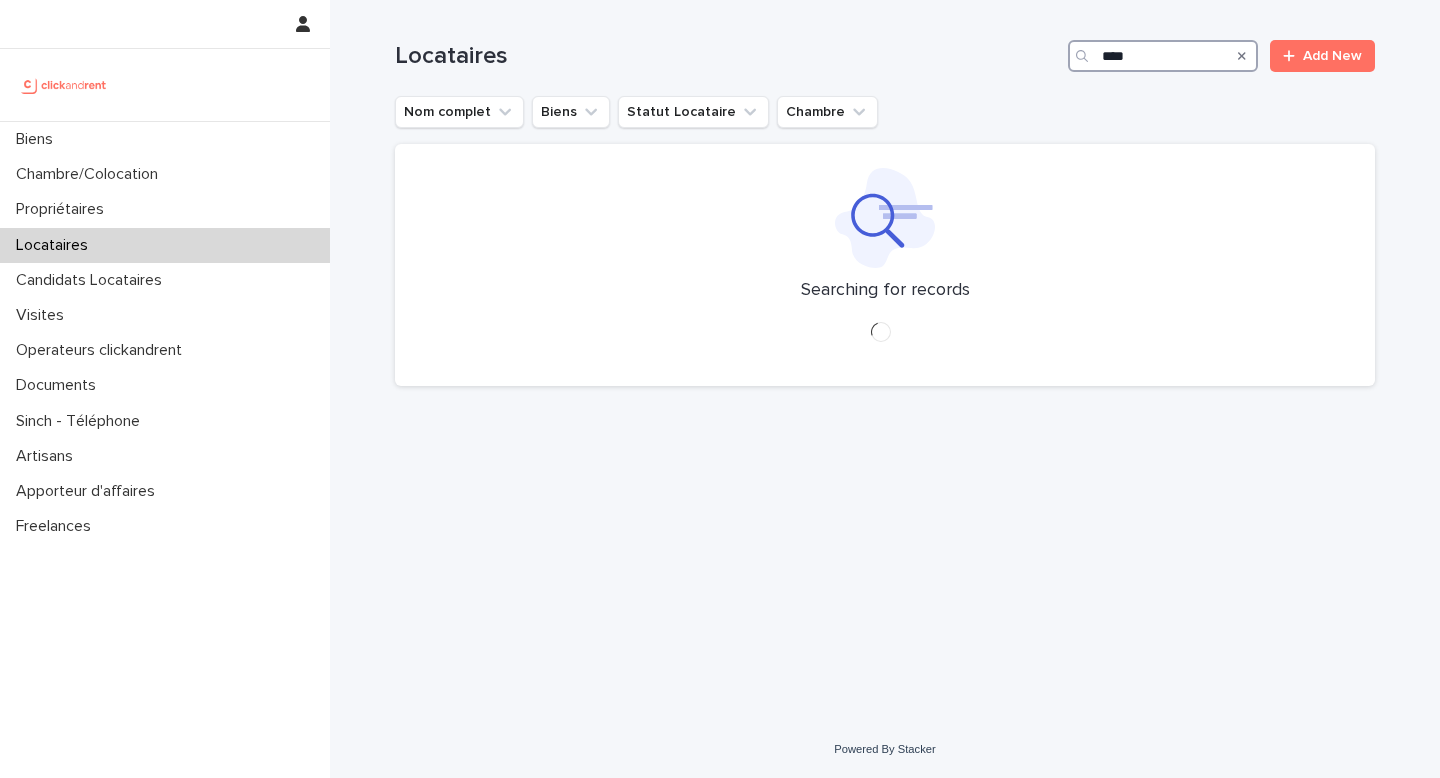 type on "*****" 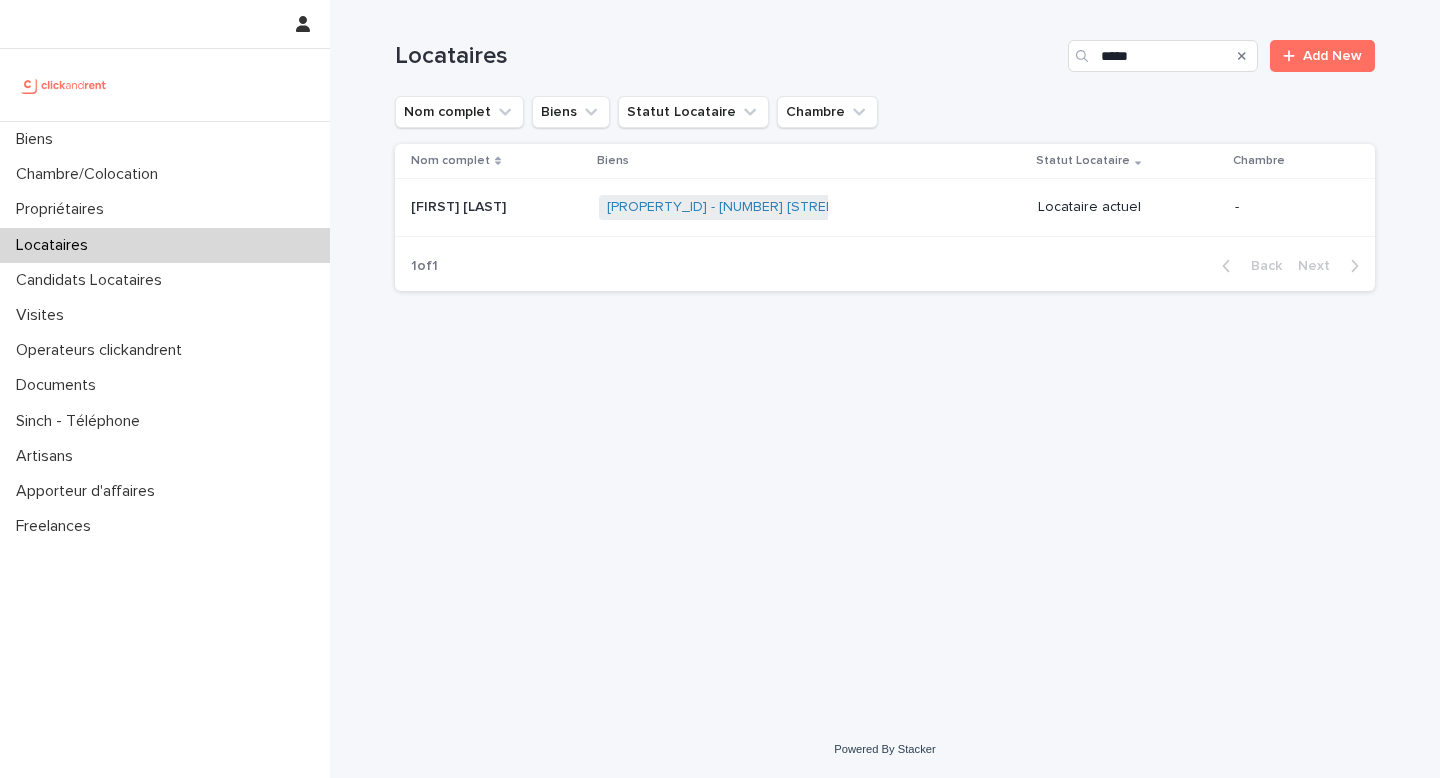 click on "[FIRST] [LAST] [FIRST] [LAST]" at bounding box center [497, 207] 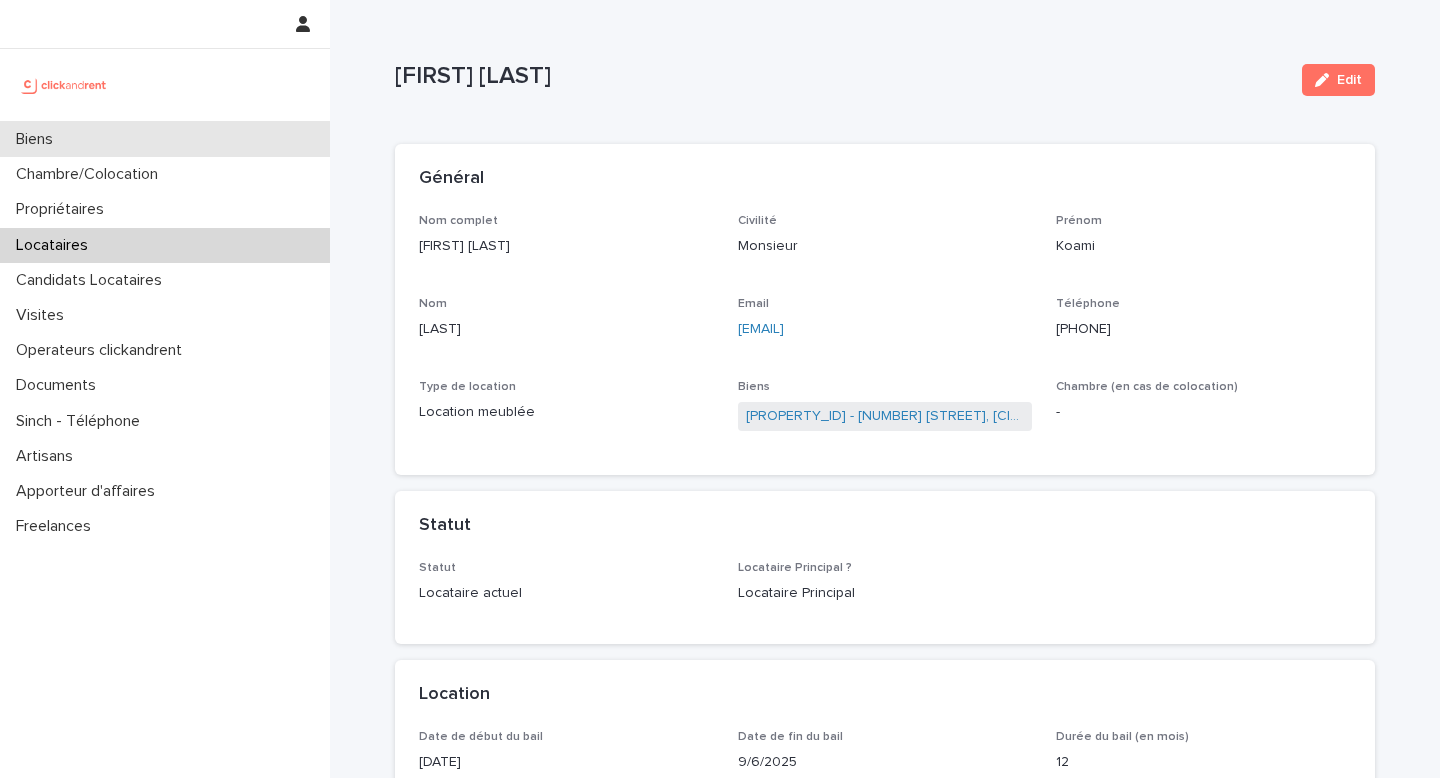 click on "Biens" at bounding box center [38, 139] 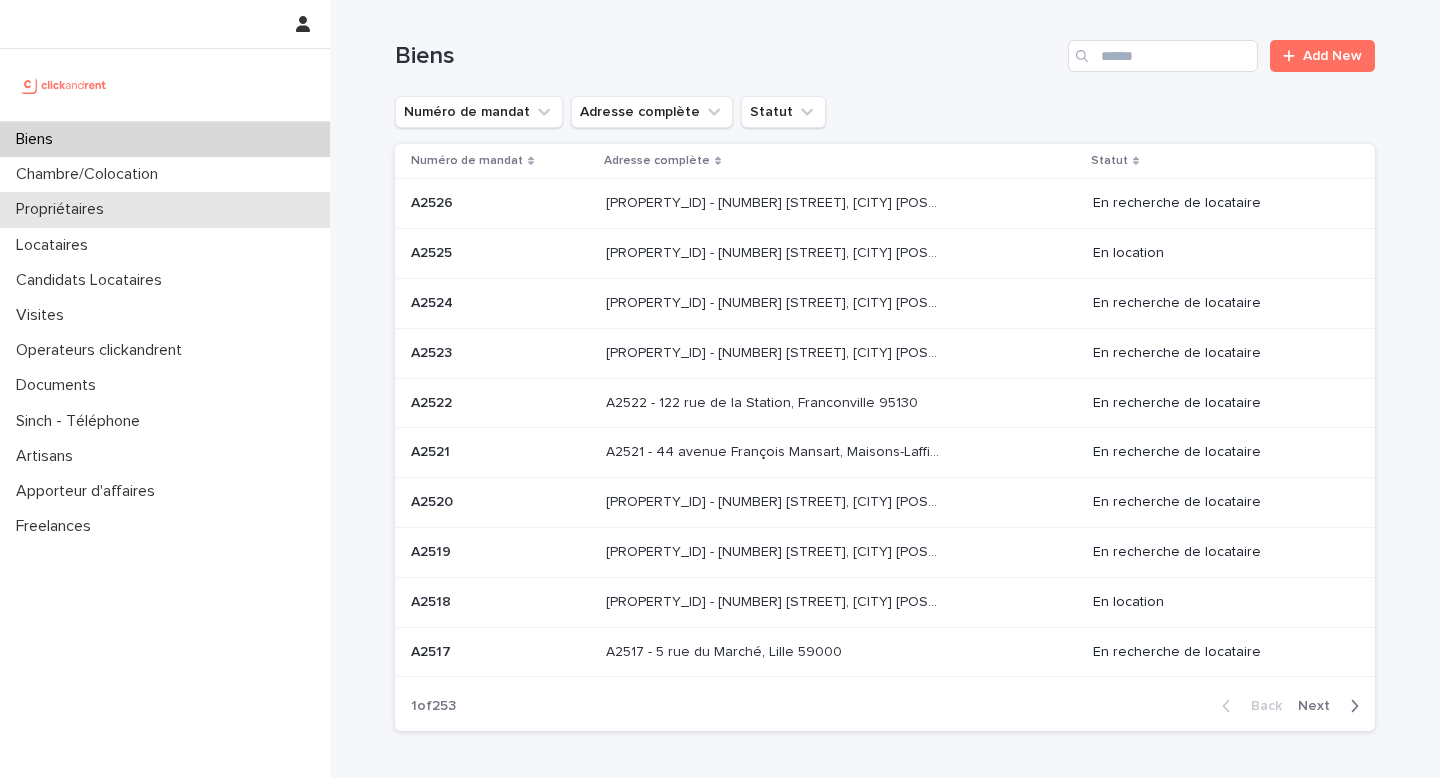 click on "Propriétaires" at bounding box center [64, 209] 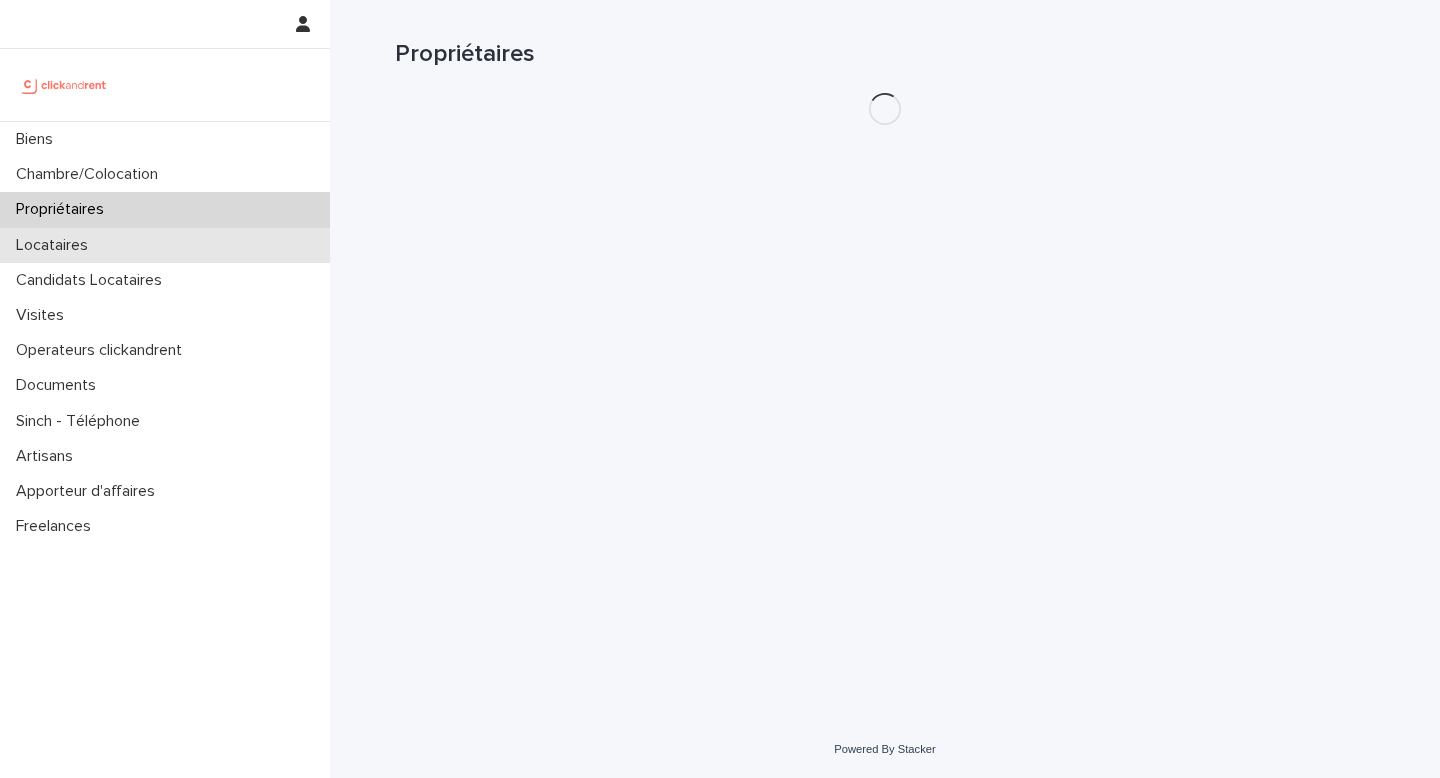 click on "Locataires" at bounding box center [165, 245] 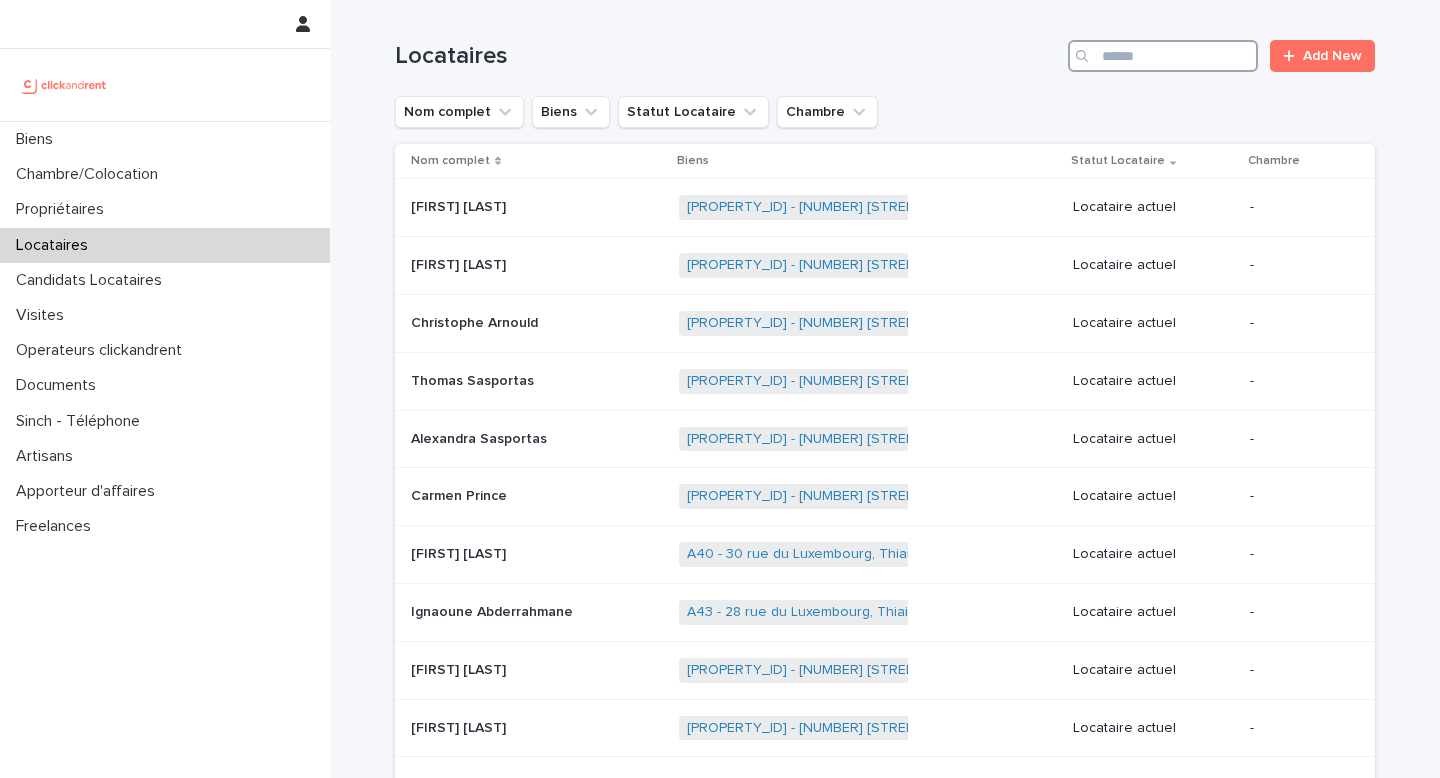 click at bounding box center (1163, 56) 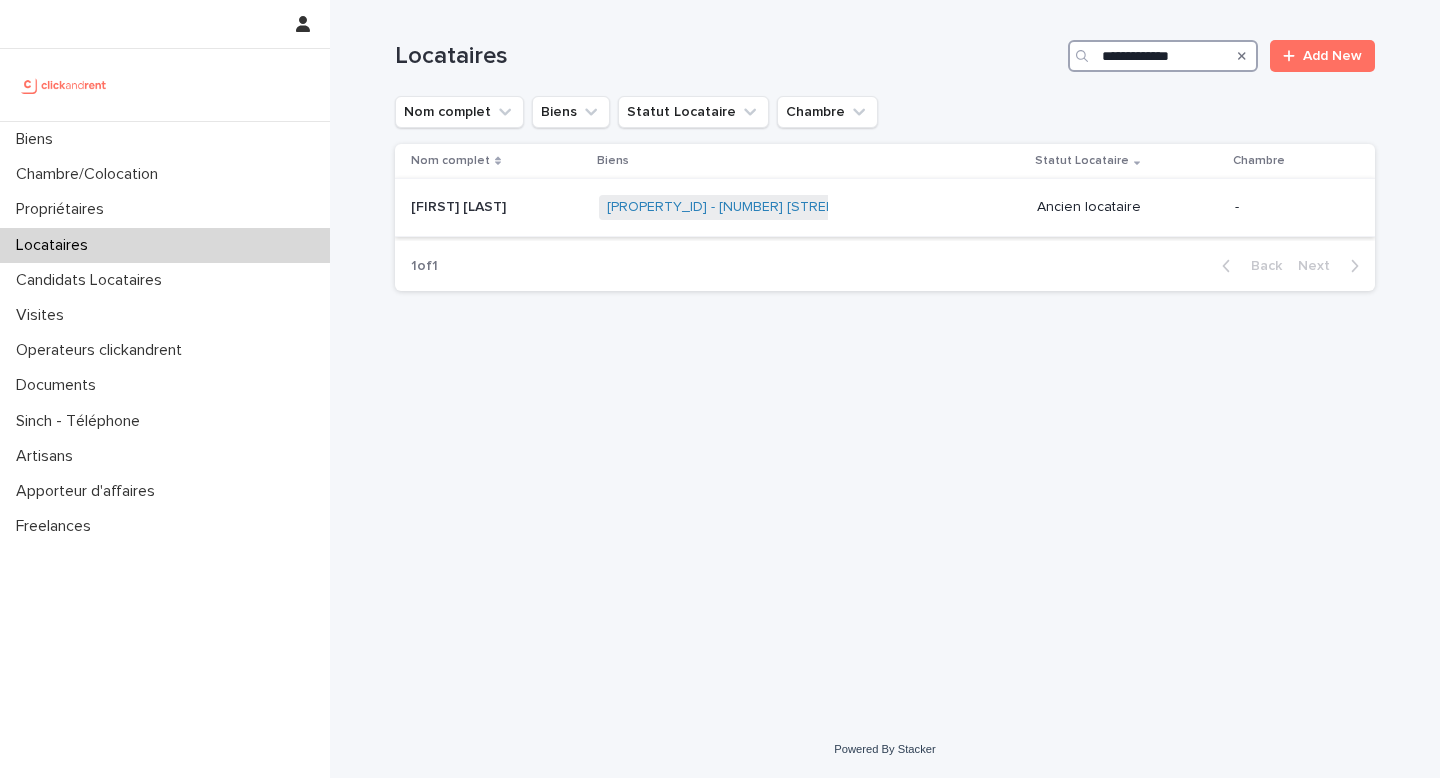 type on "**********" 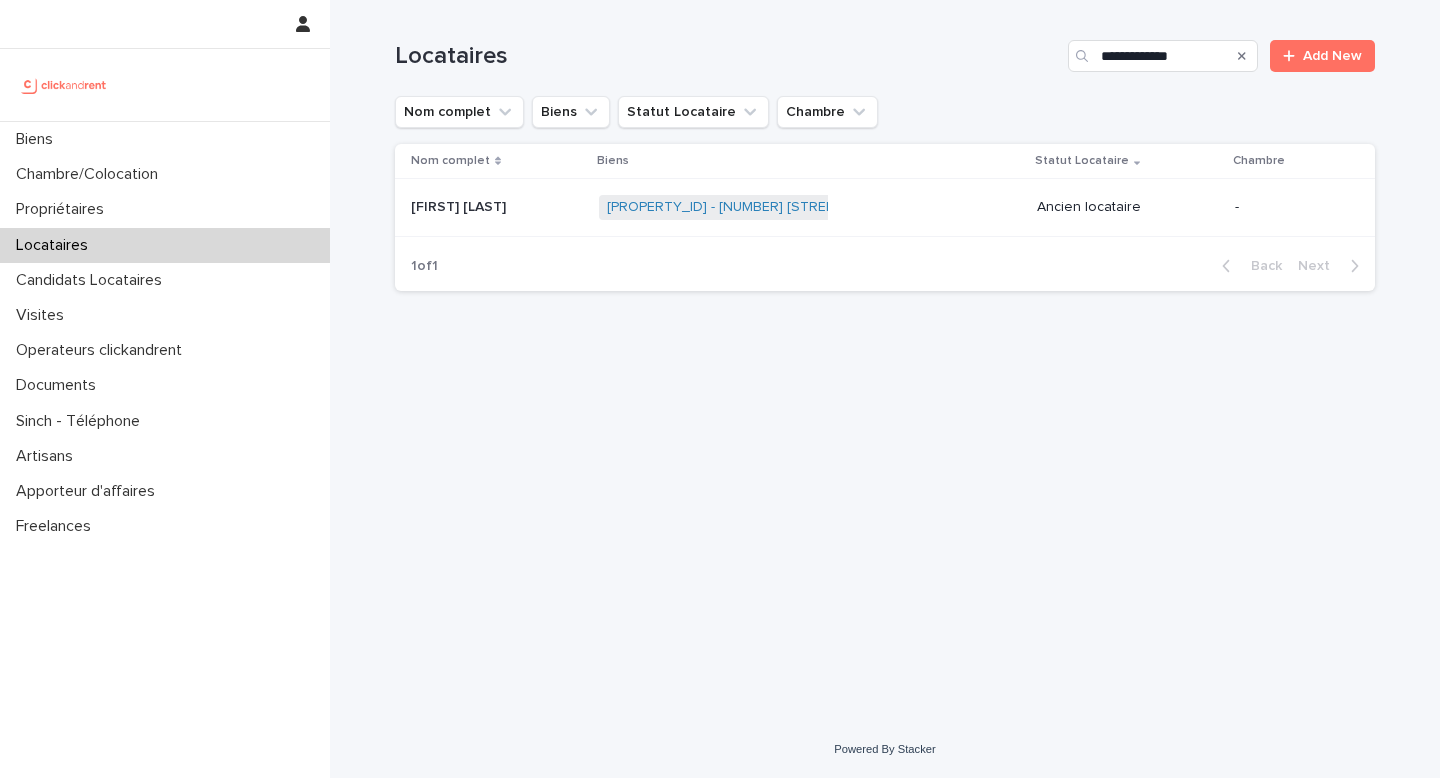 click on "[FIRST] [LAST]" at bounding box center [460, 205] 